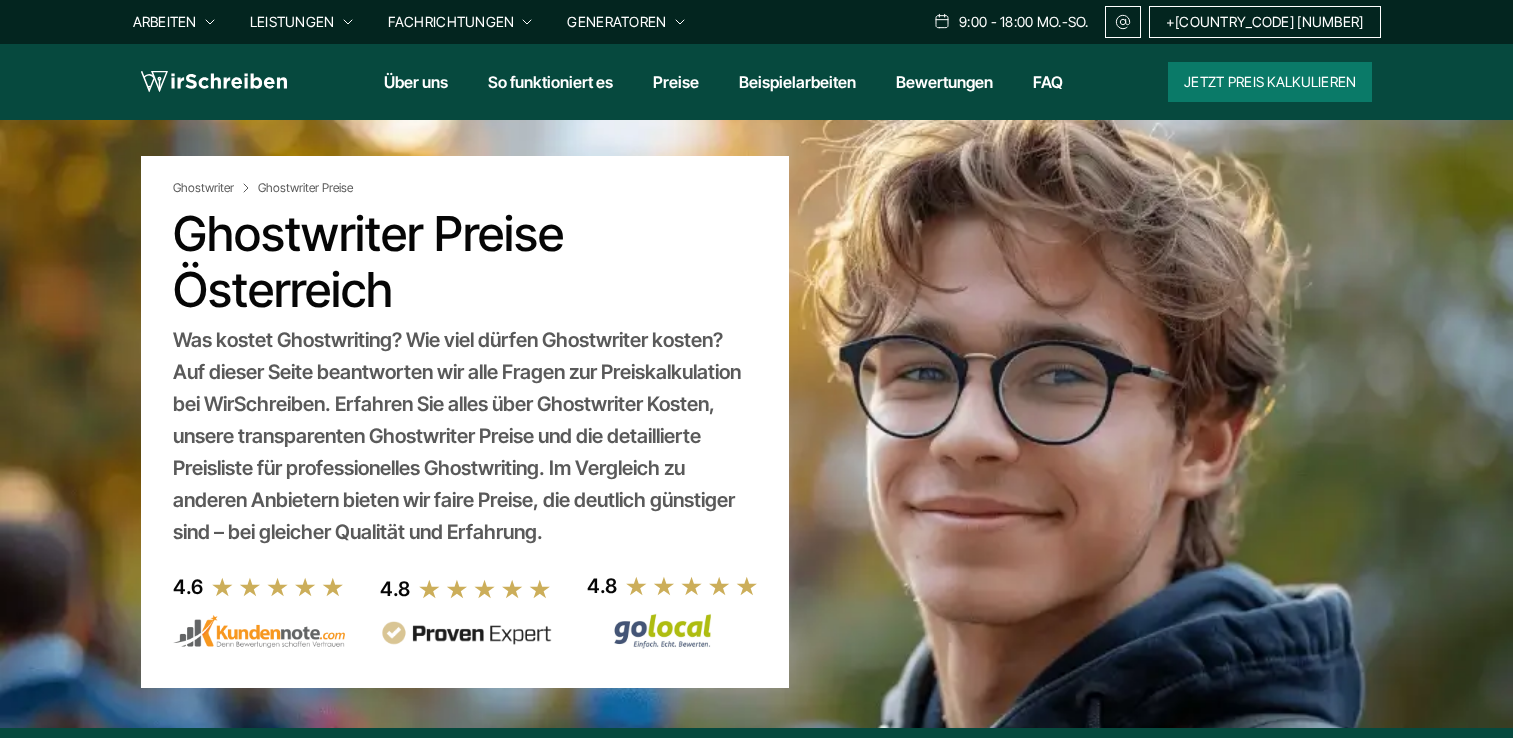 scroll, scrollTop: 0, scrollLeft: 0, axis: both 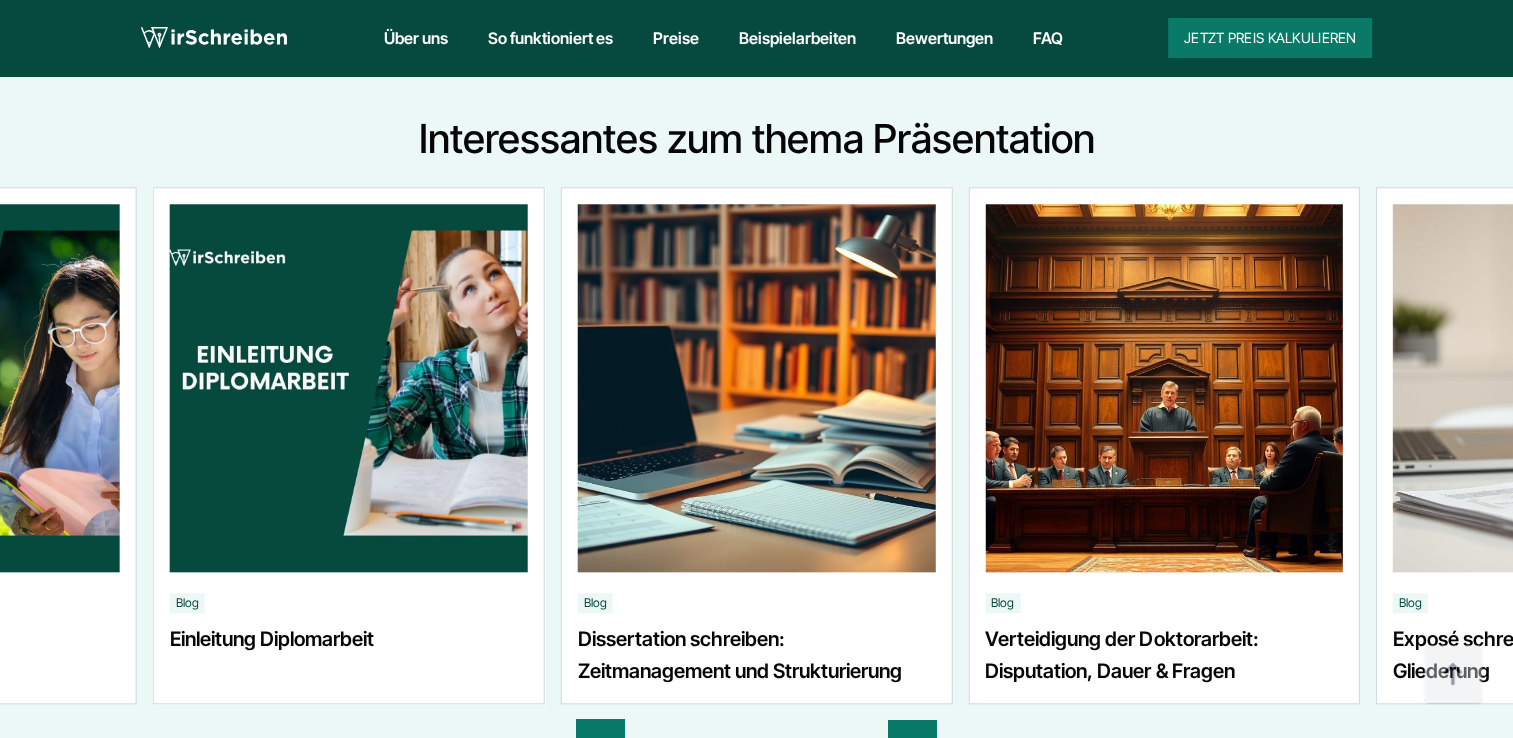 click on "Beispielarbeiten" at bounding box center [797, 38] 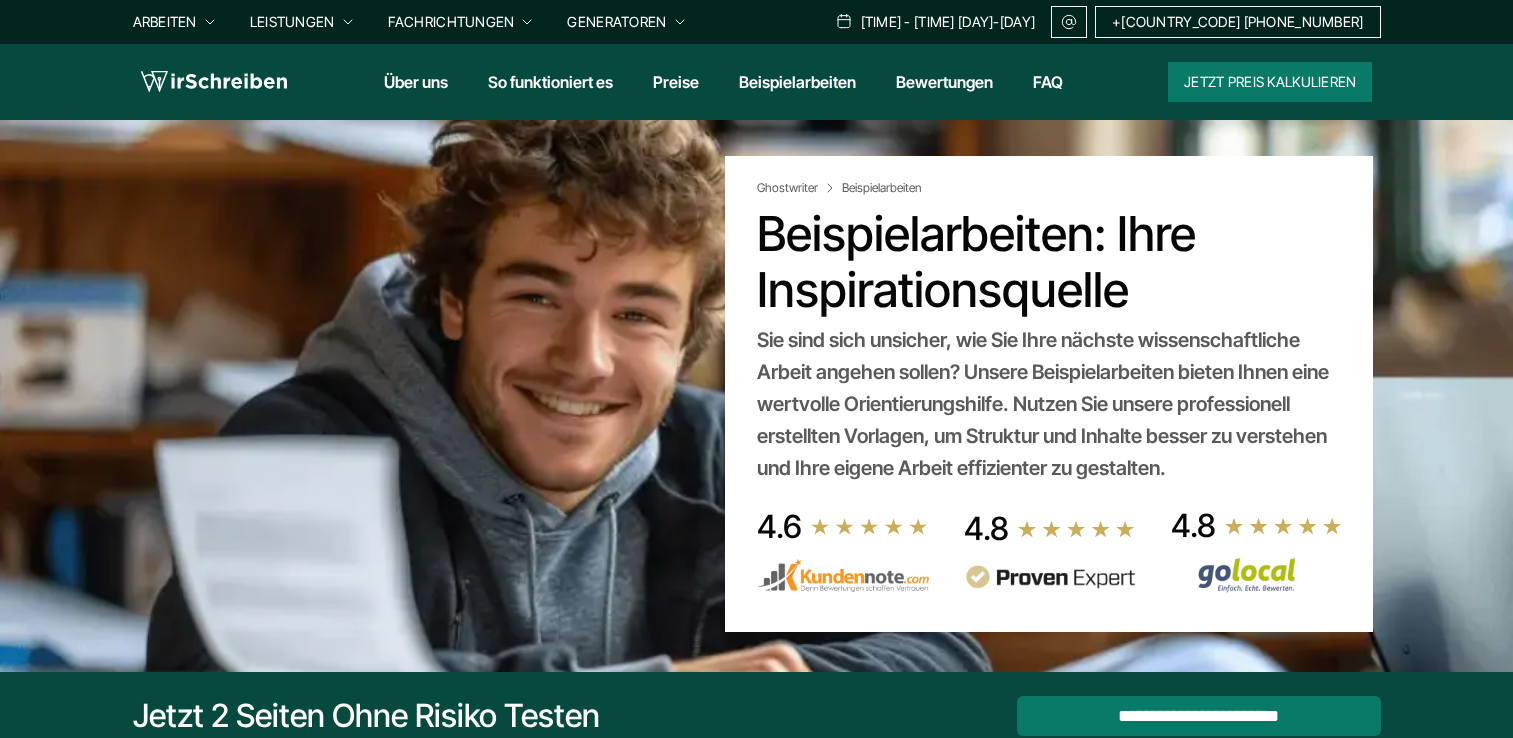 scroll, scrollTop: 0, scrollLeft: 0, axis: both 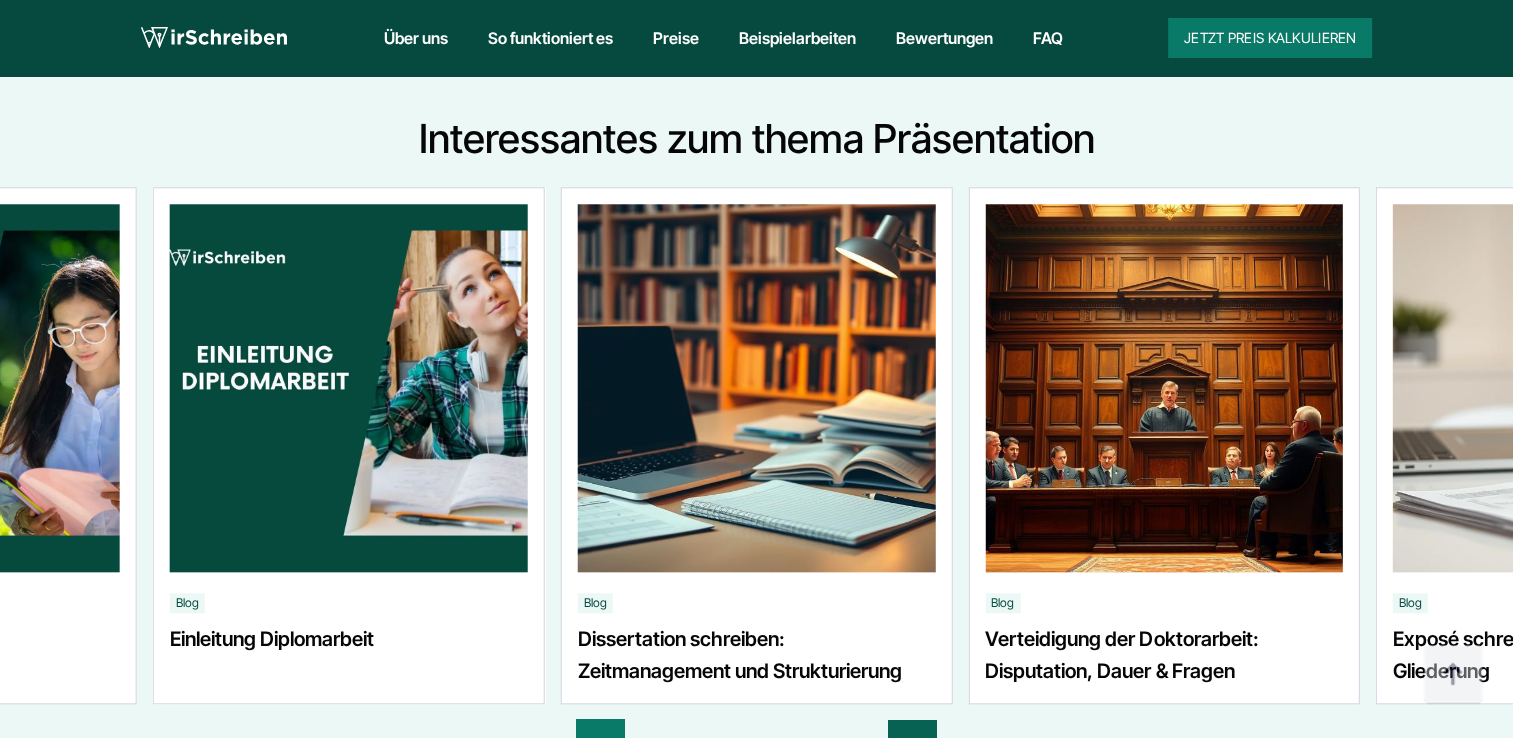 click at bounding box center [912, 744] 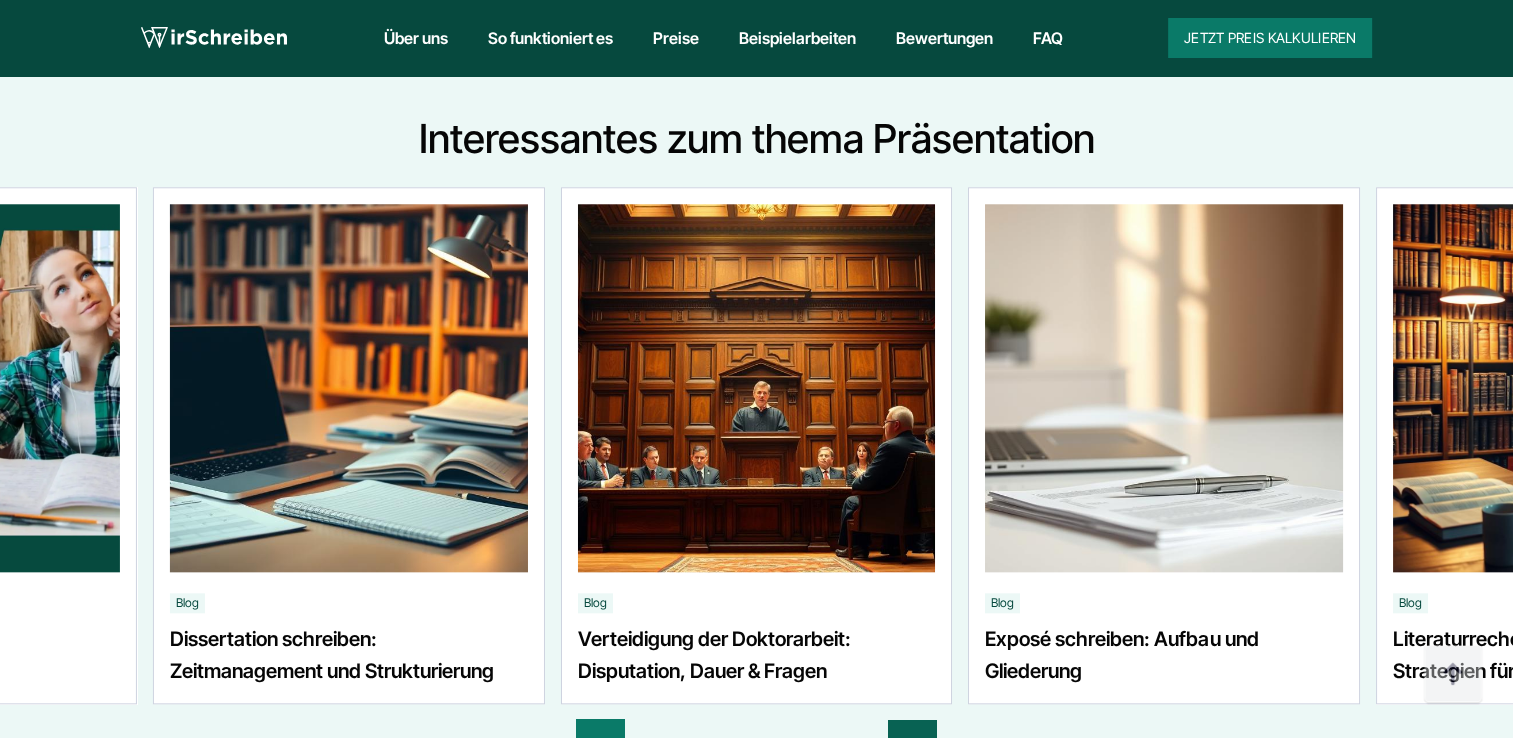 click at bounding box center (912, 744) 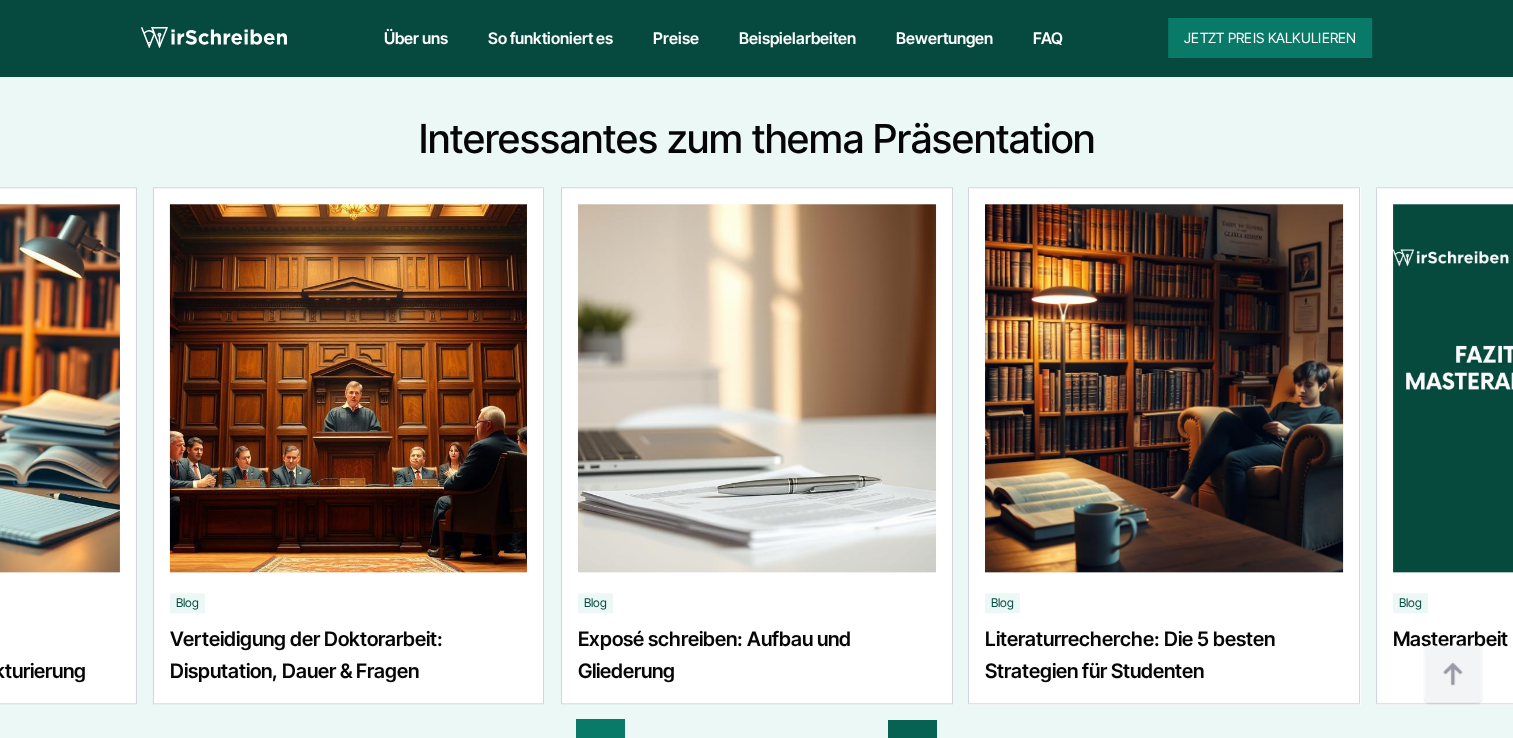 click at bounding box center [912, 744] 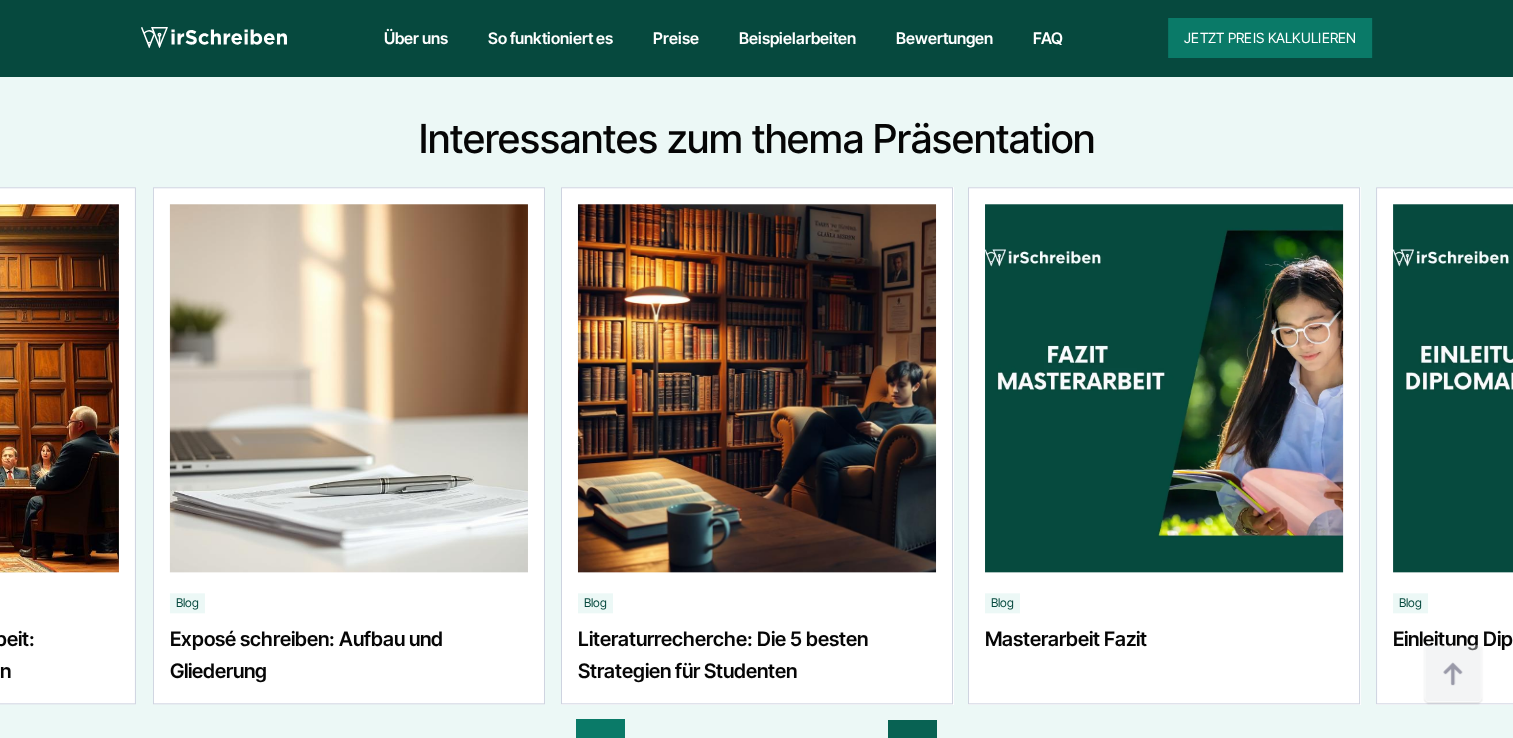 click at bounding box center [912, 744] 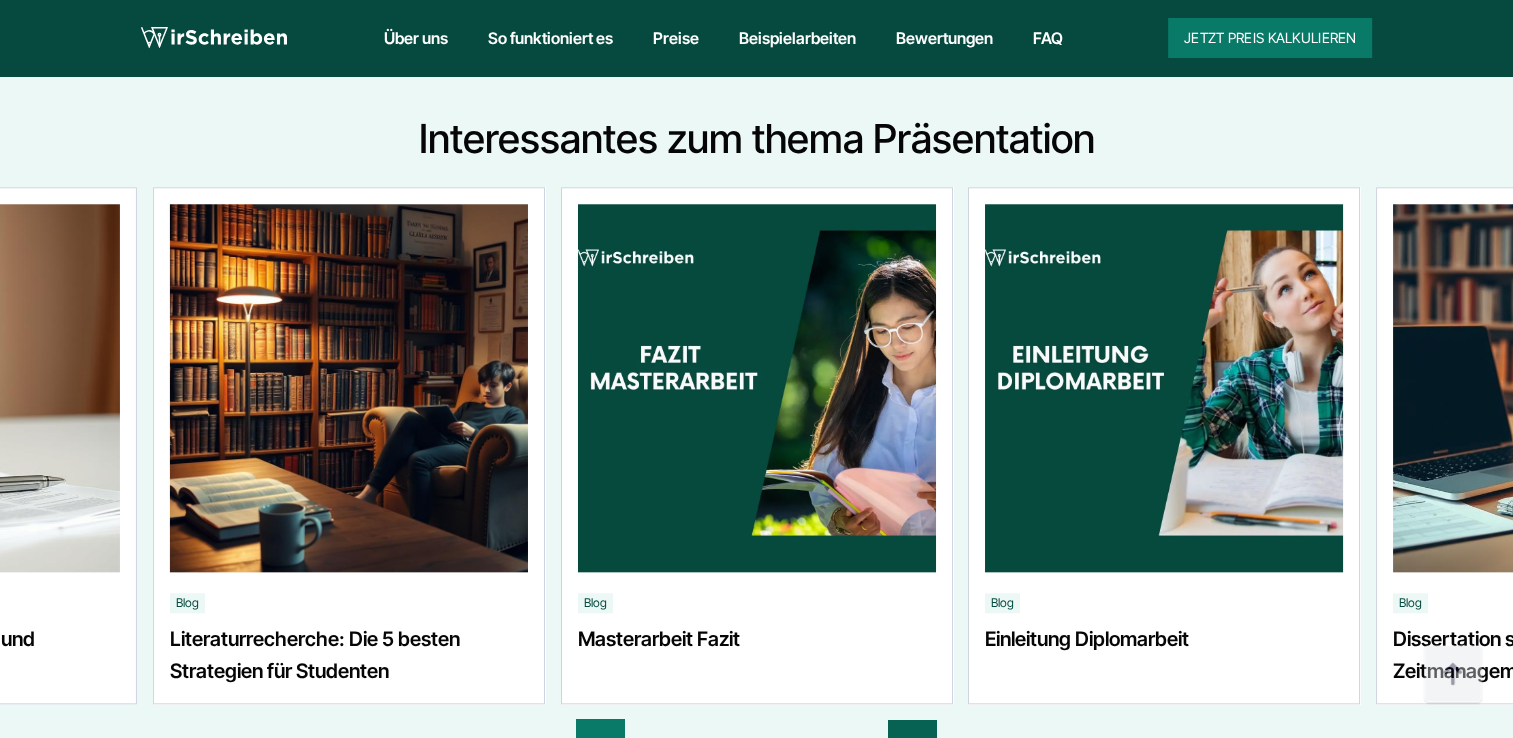 click at bounding box center [912, 744] 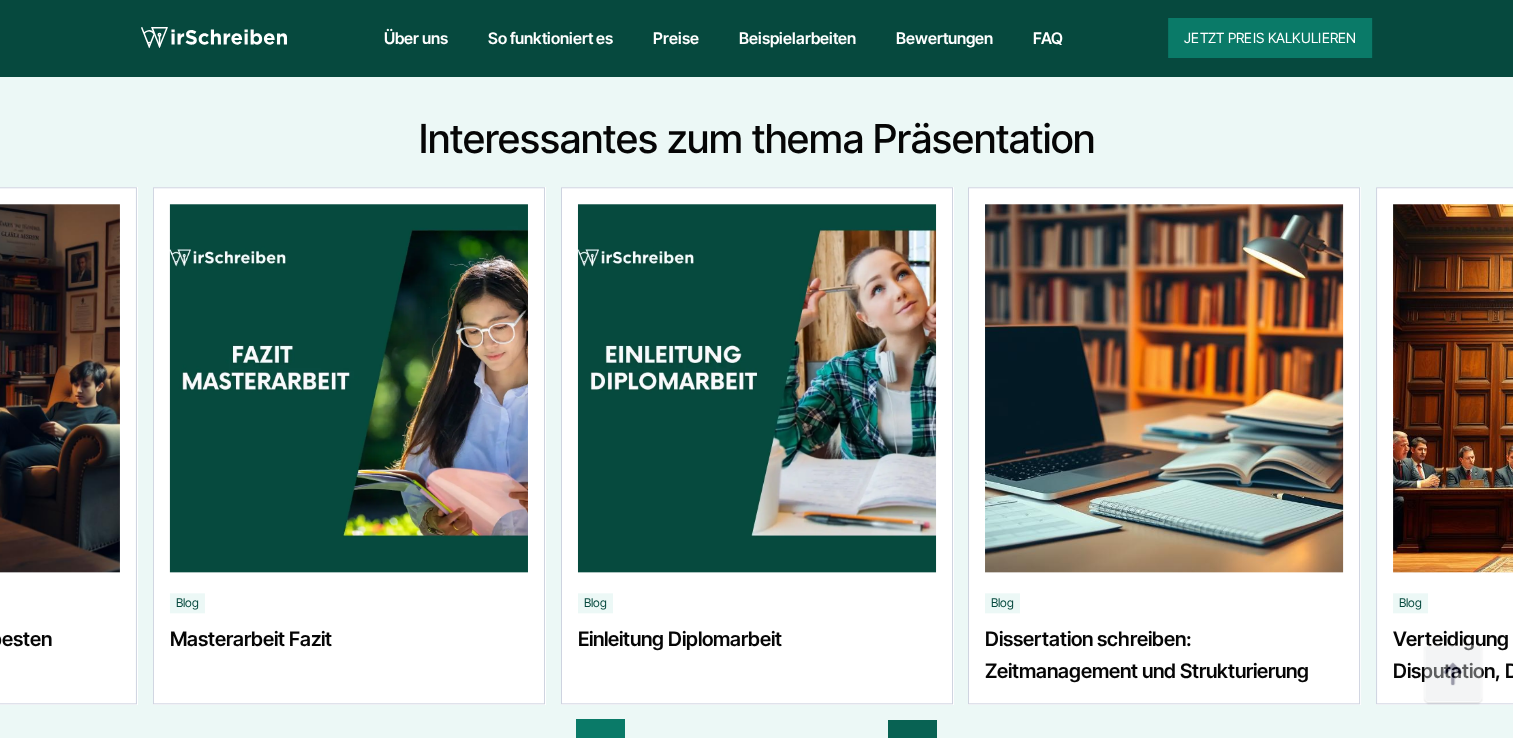 click at bounding box center [912, 744] 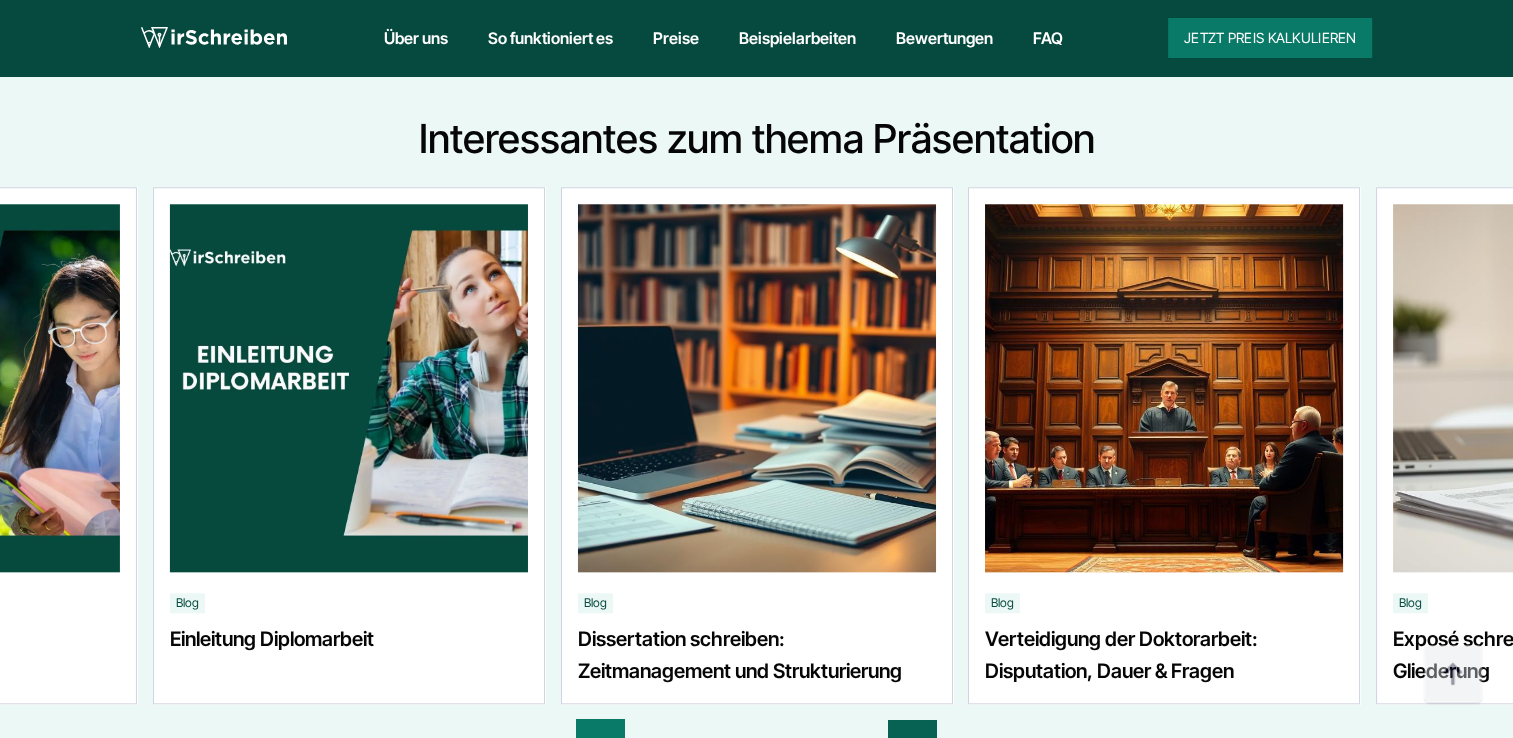 click at bounding box center (912, 744) 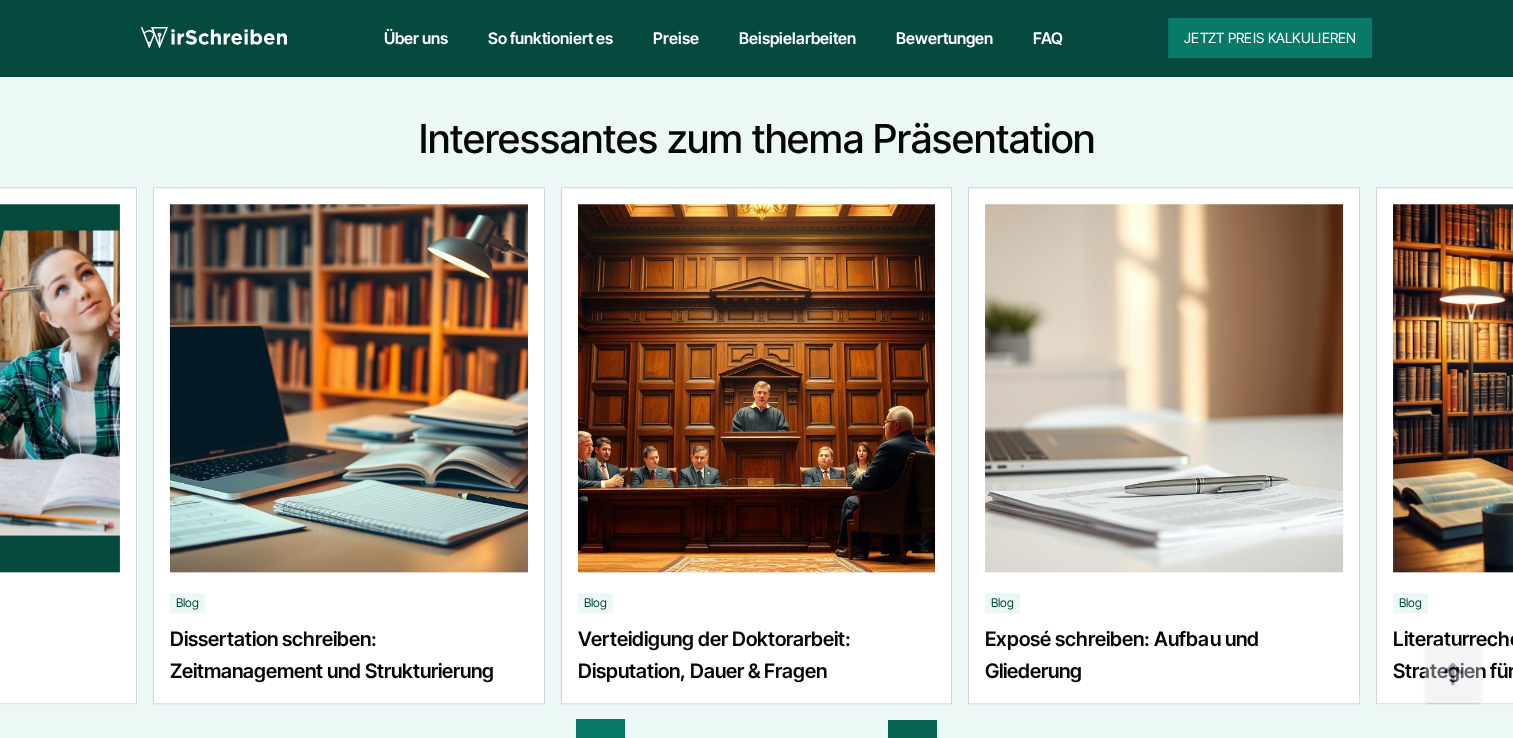 click at bounding box center (912, 744) 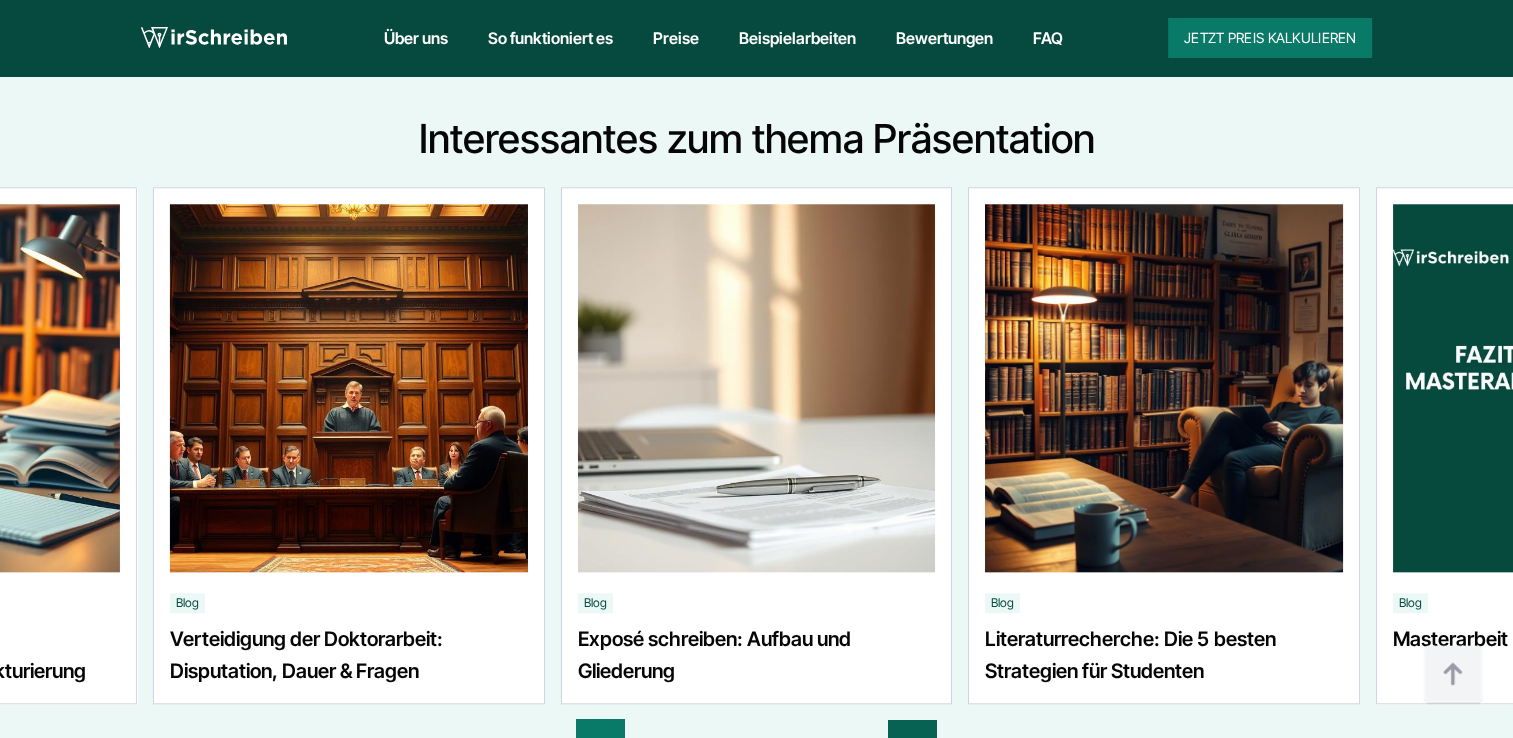 click at bounding box center (912, 744) 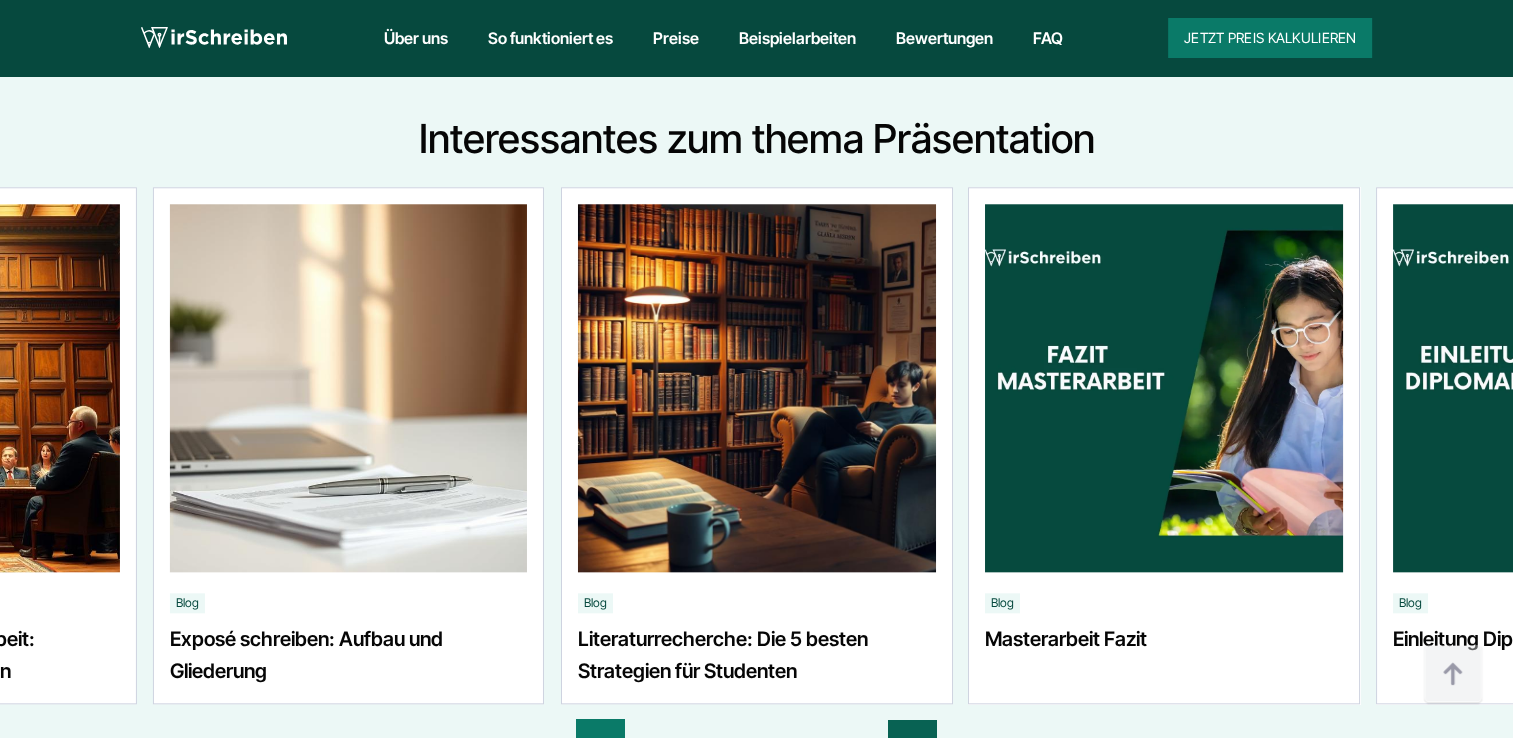 click at bounding box center [912, 744] 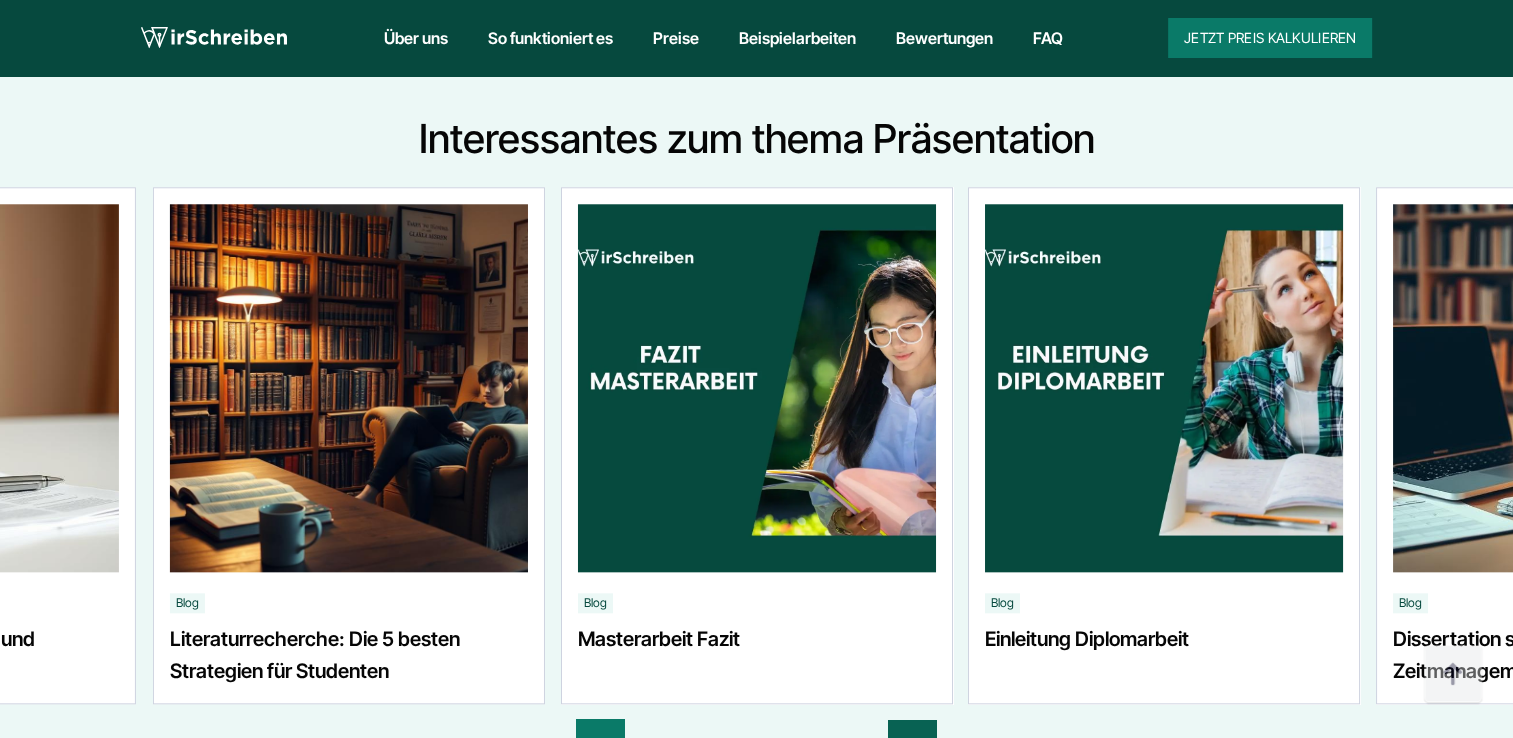 click at bounding box center [912, 744] 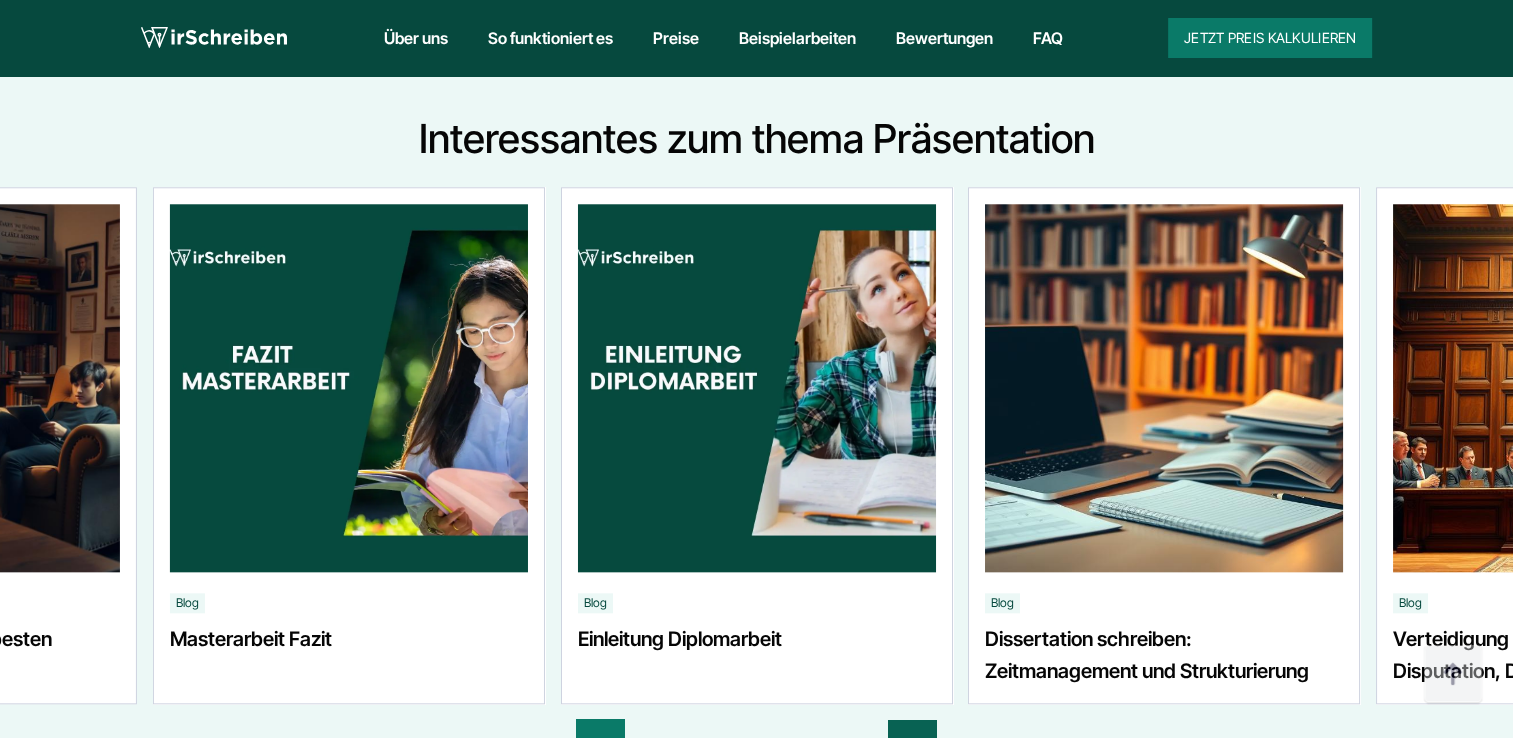 click at bounding box center (912, 744) 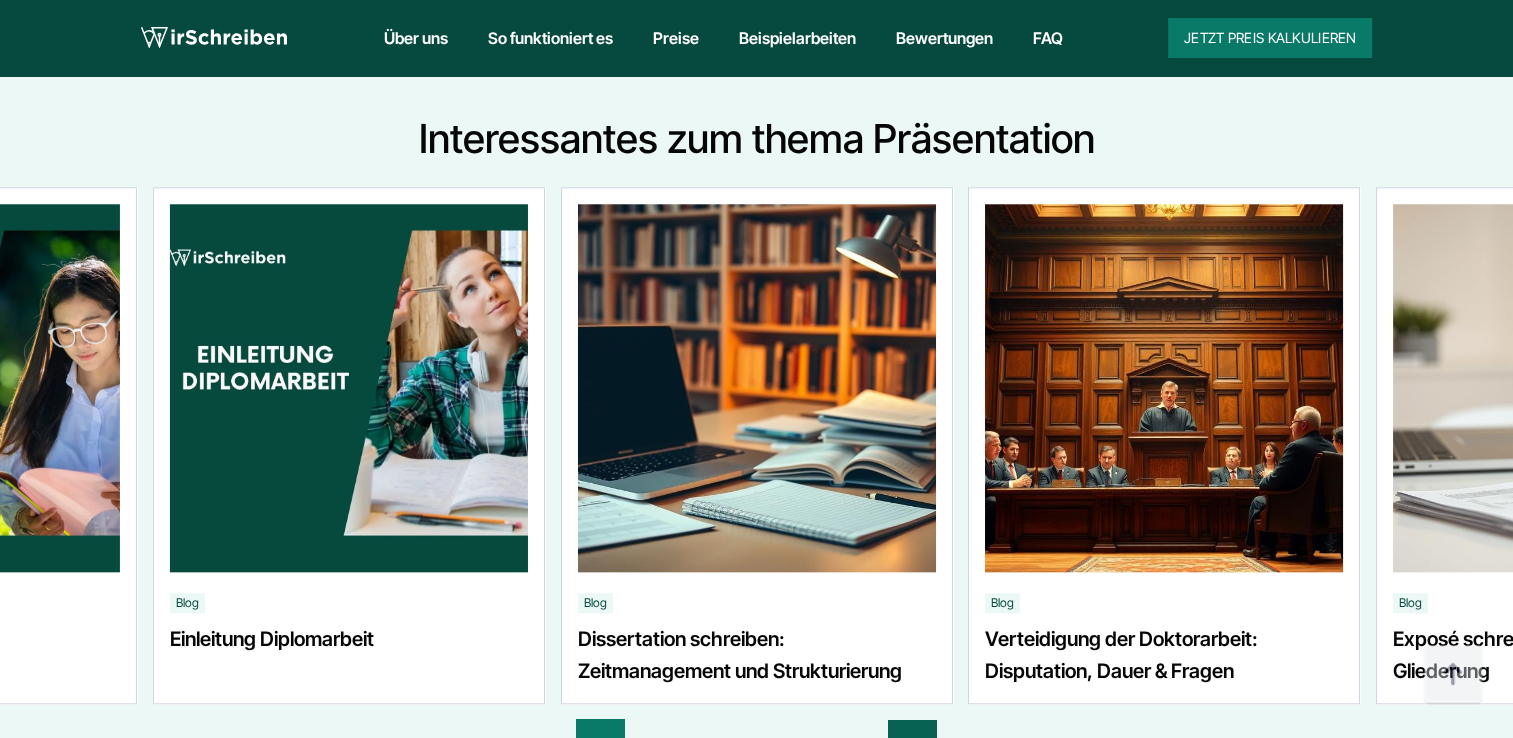 click at bounding box center [912, 744] 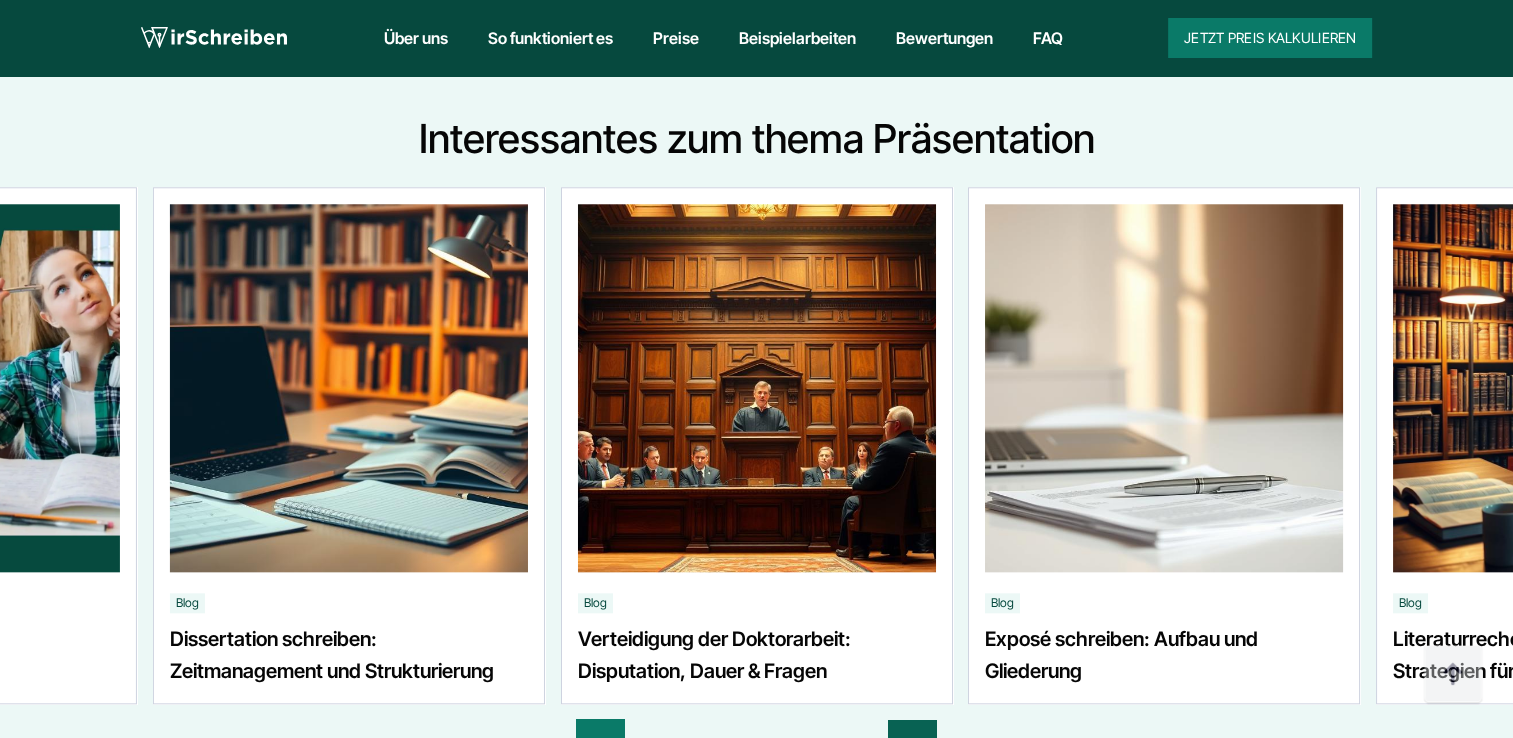 click at bounding box center (912, 744) 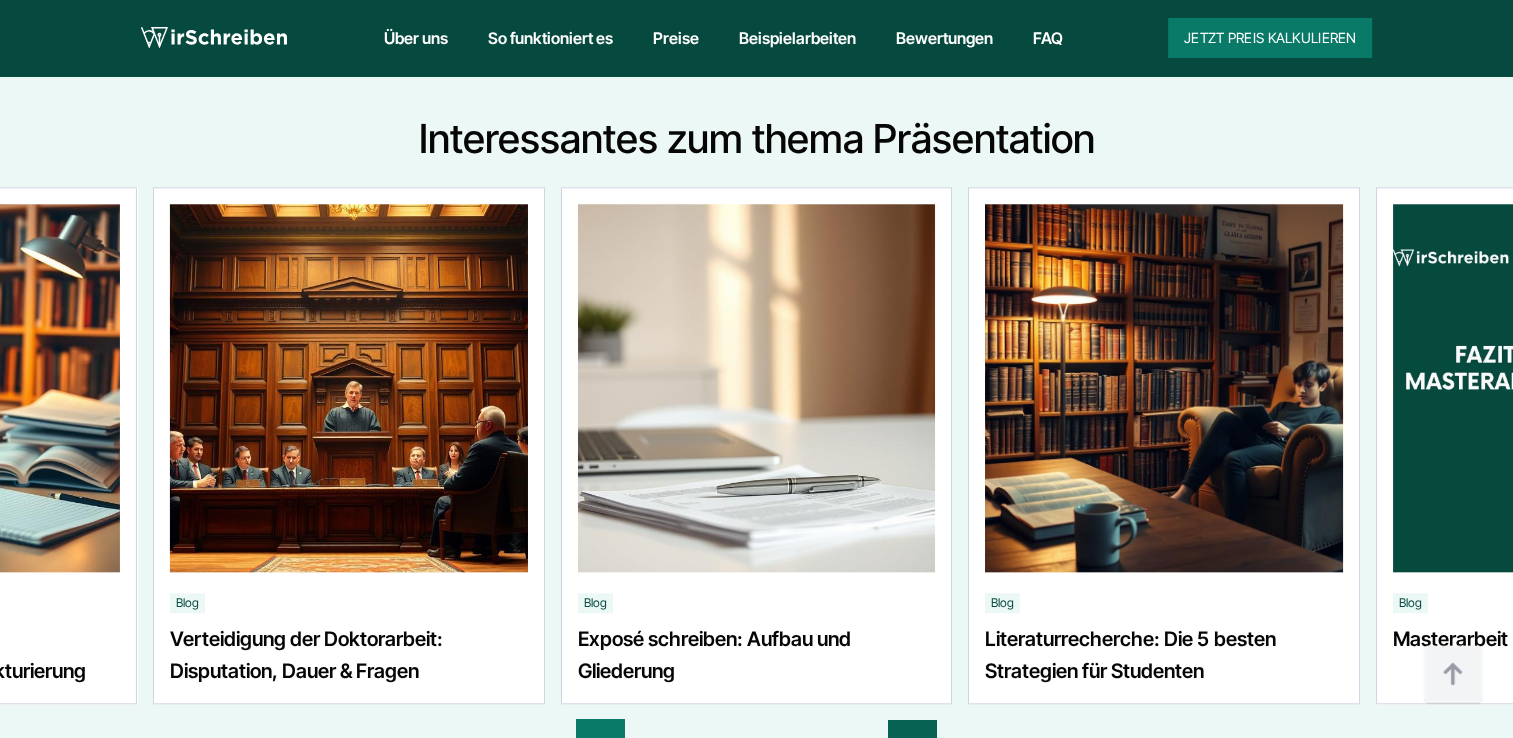 click at bounding box center (912, 744) 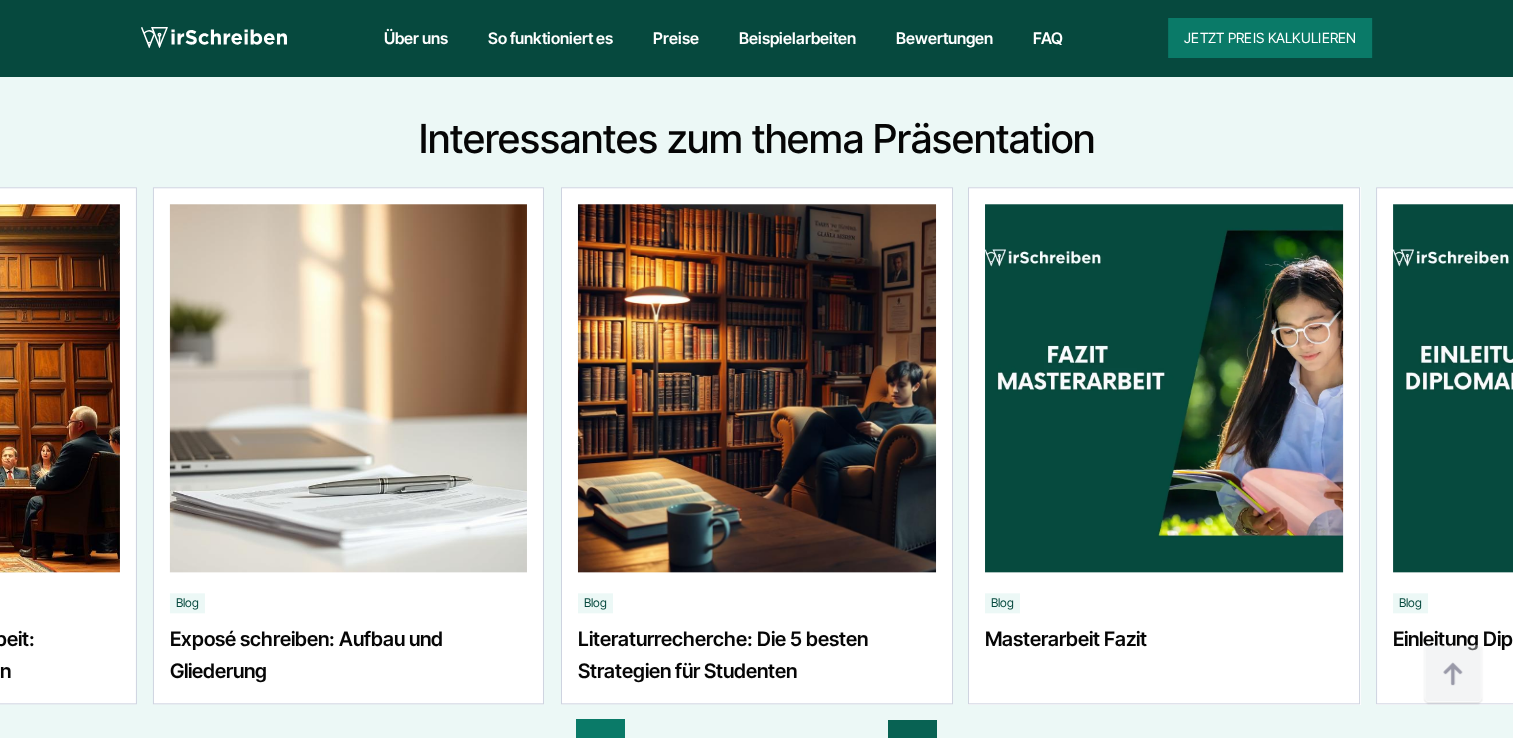 click at bounding box center (912, 744) 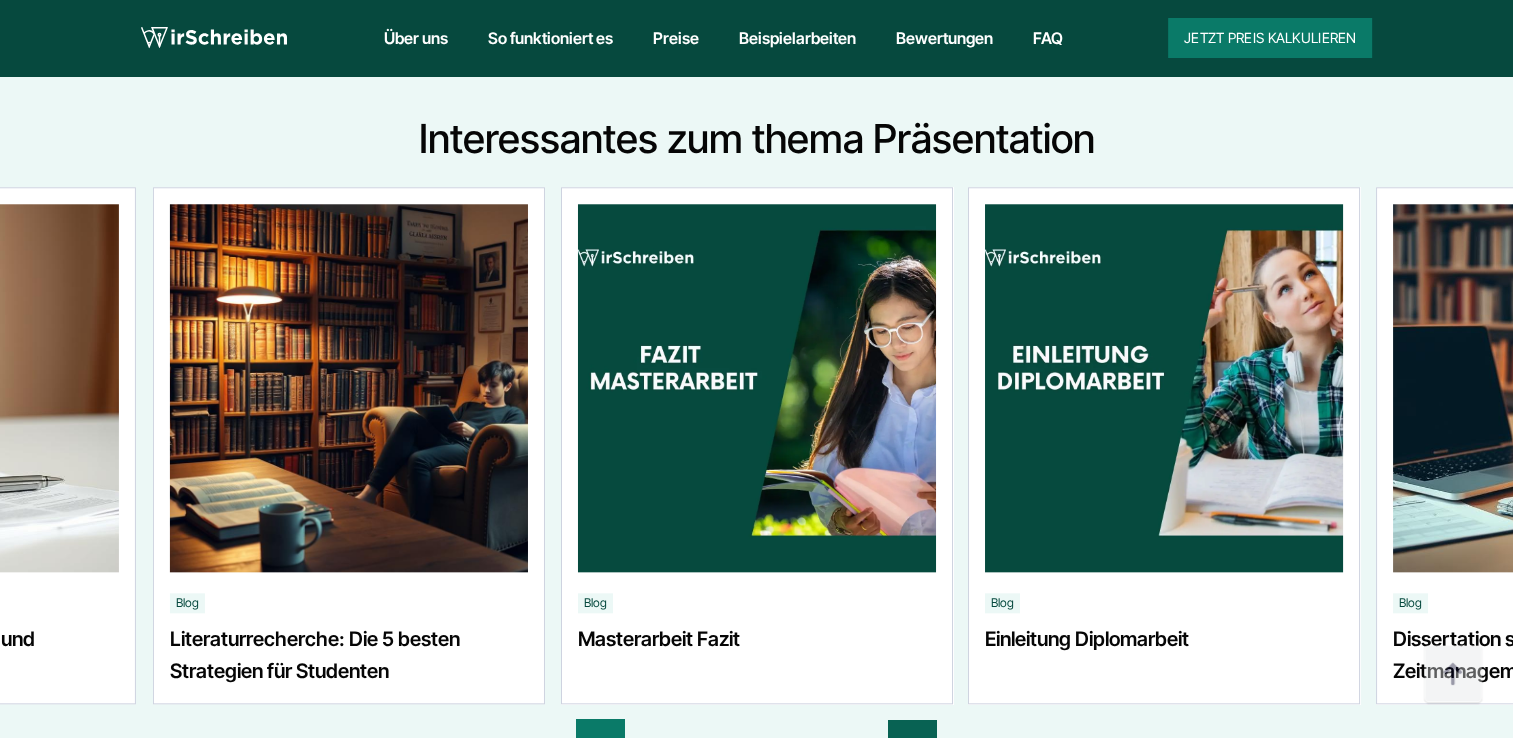 click at bounding box center (912, 744) 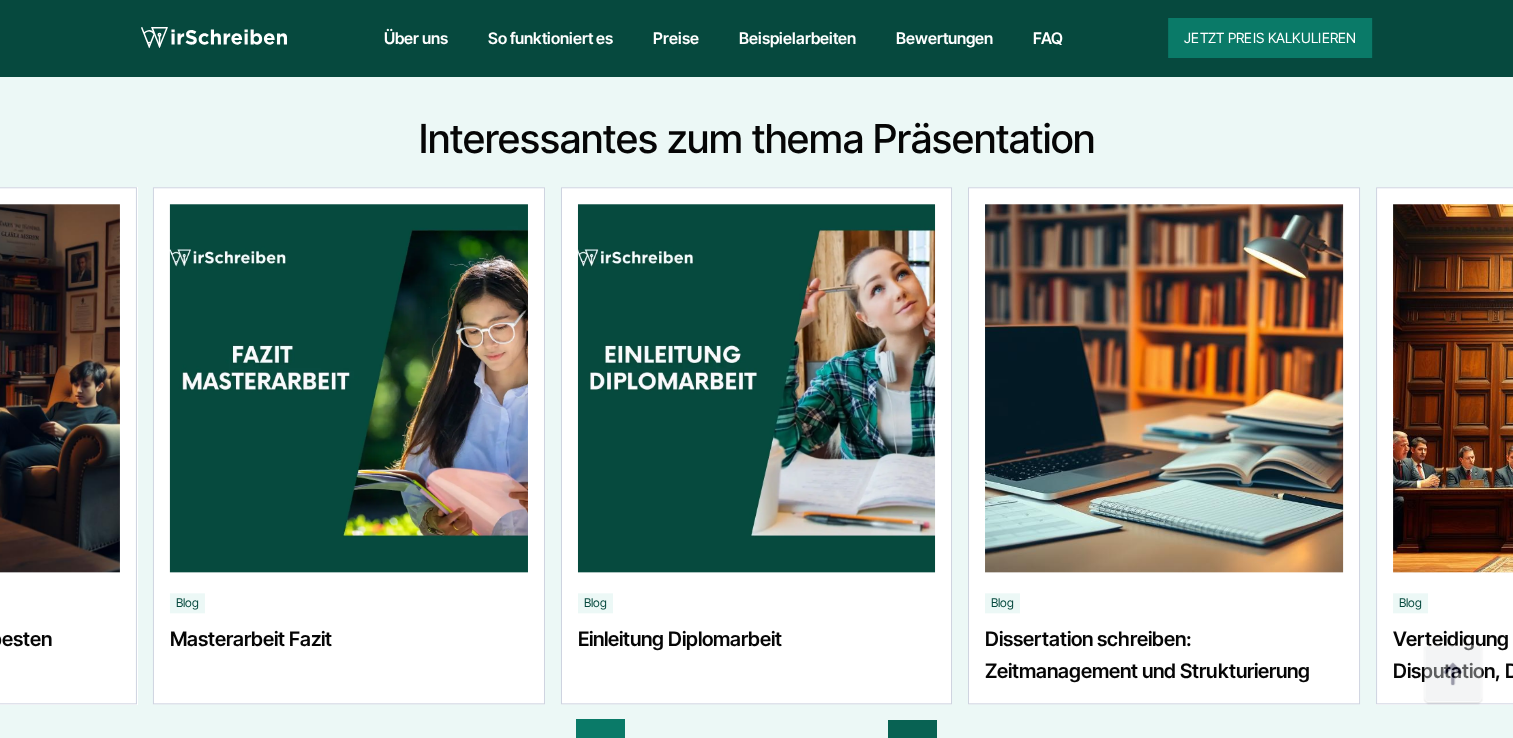 click at bounding box center [912, 744] 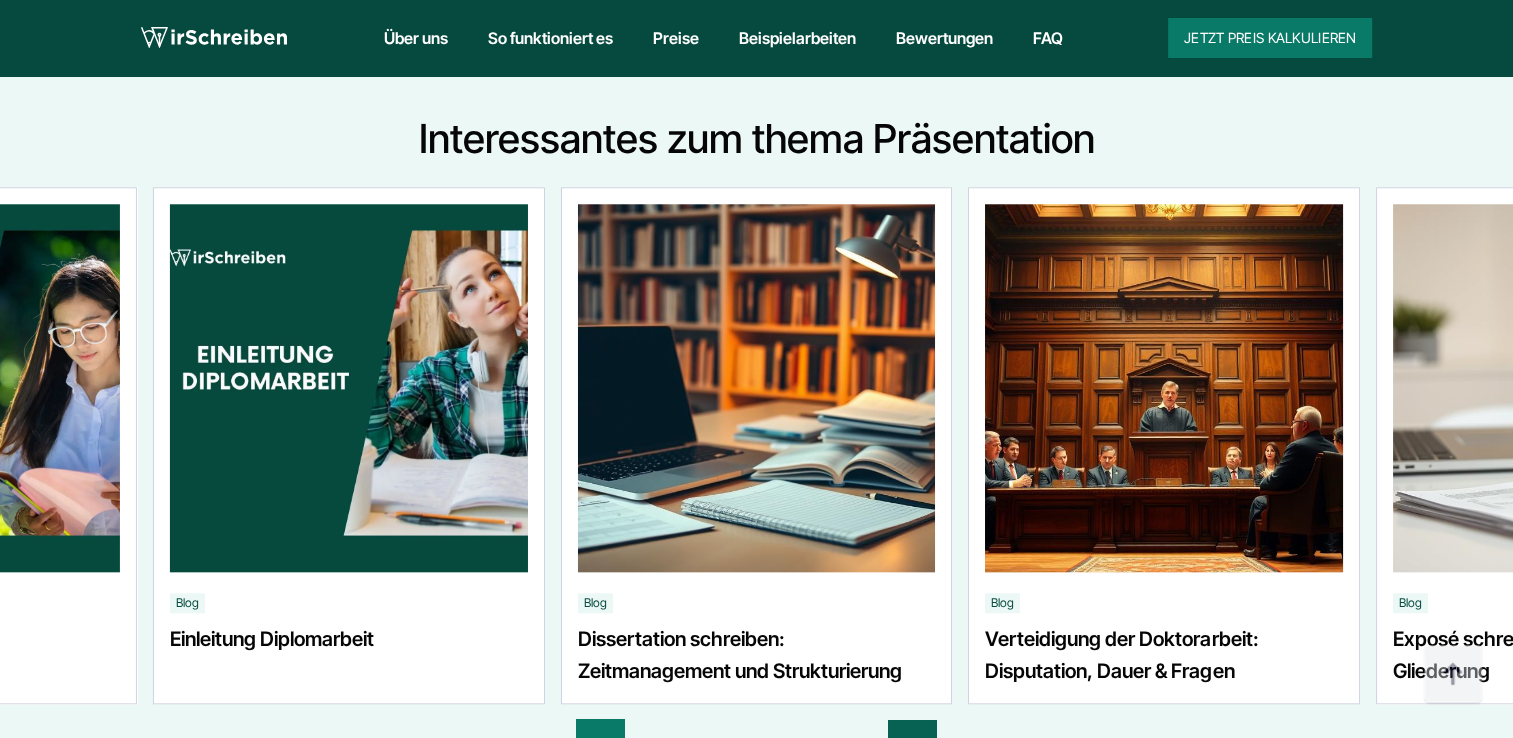 click at bounding box center (912, 744) 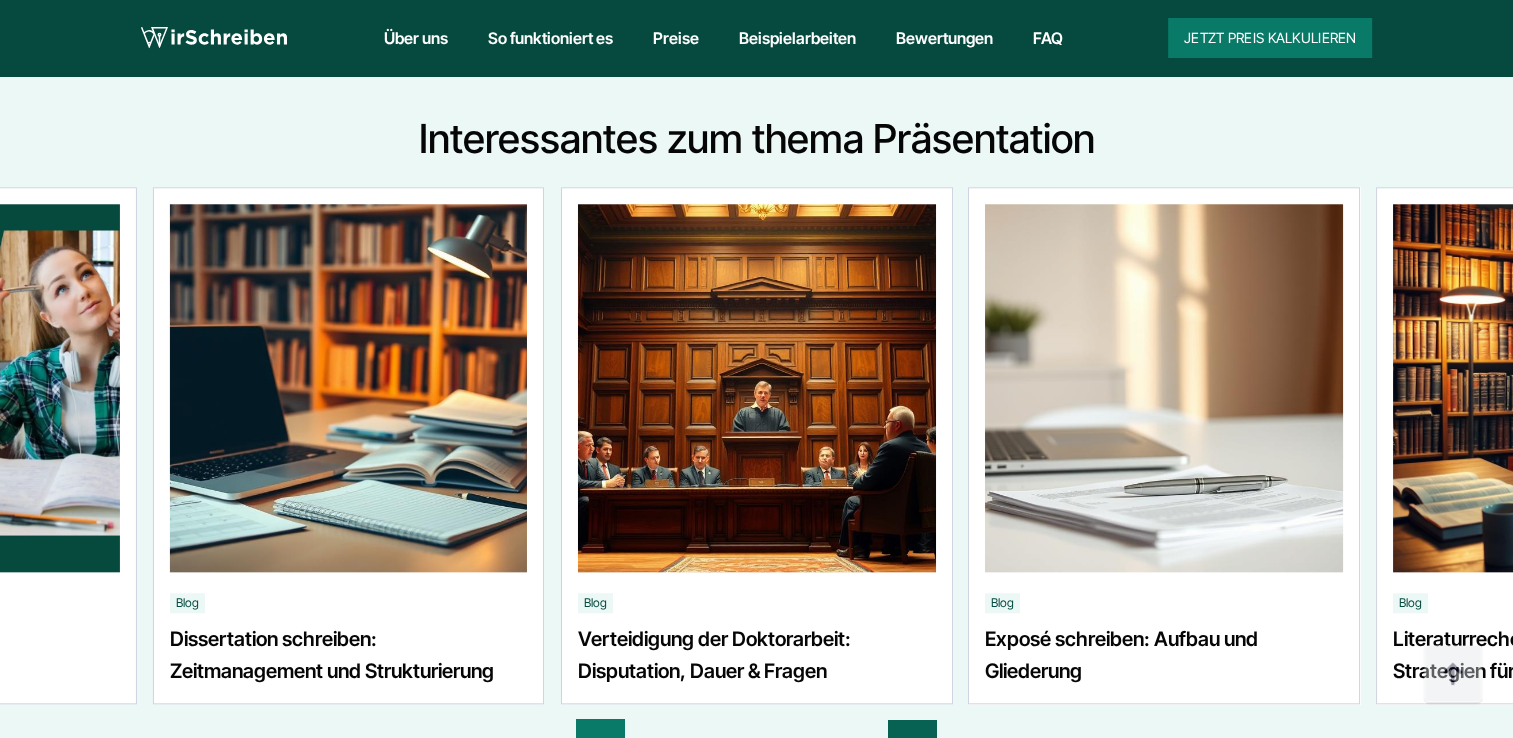 click at bounding box center (912, 744) 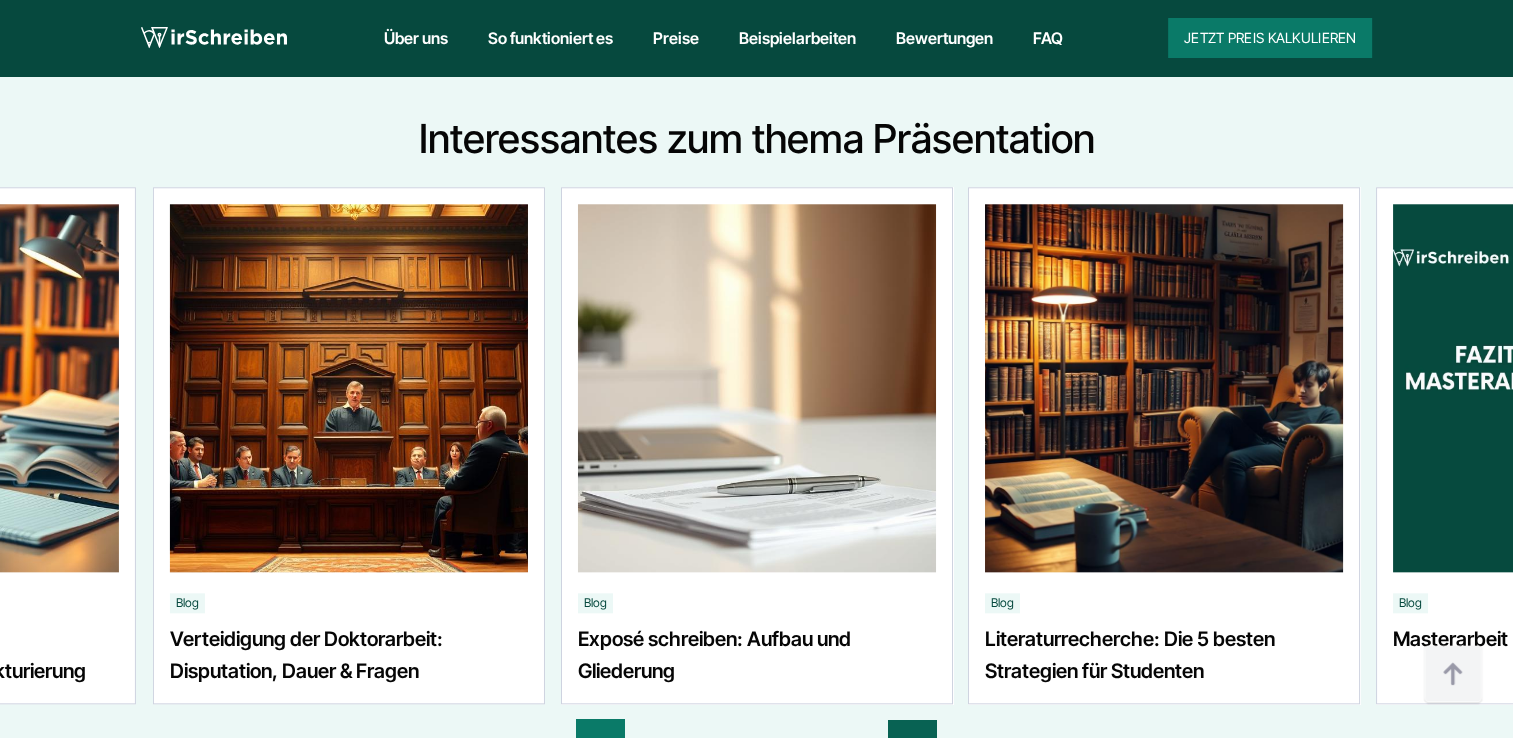 click at bounding box center [912, 744] 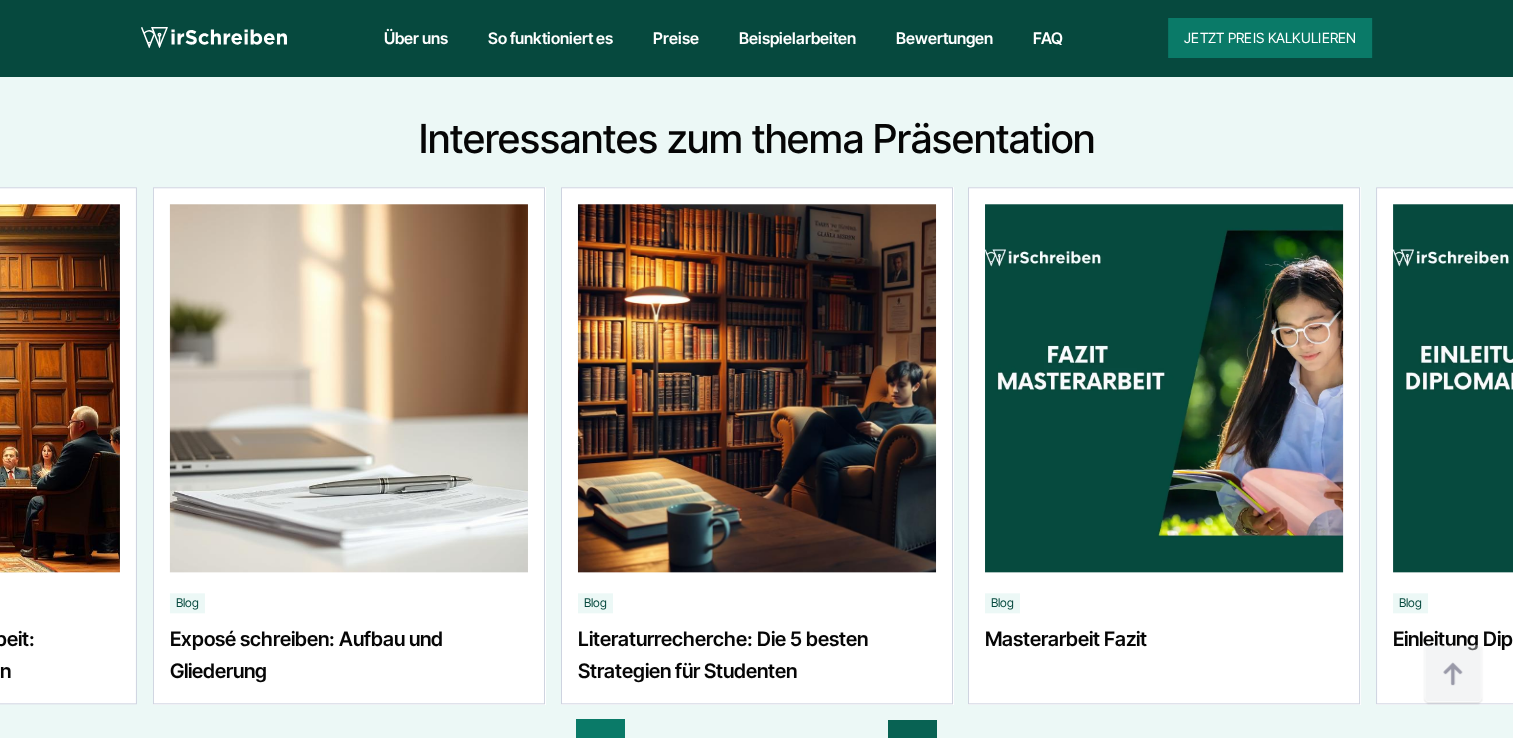 click at bounding box center [912, 744] 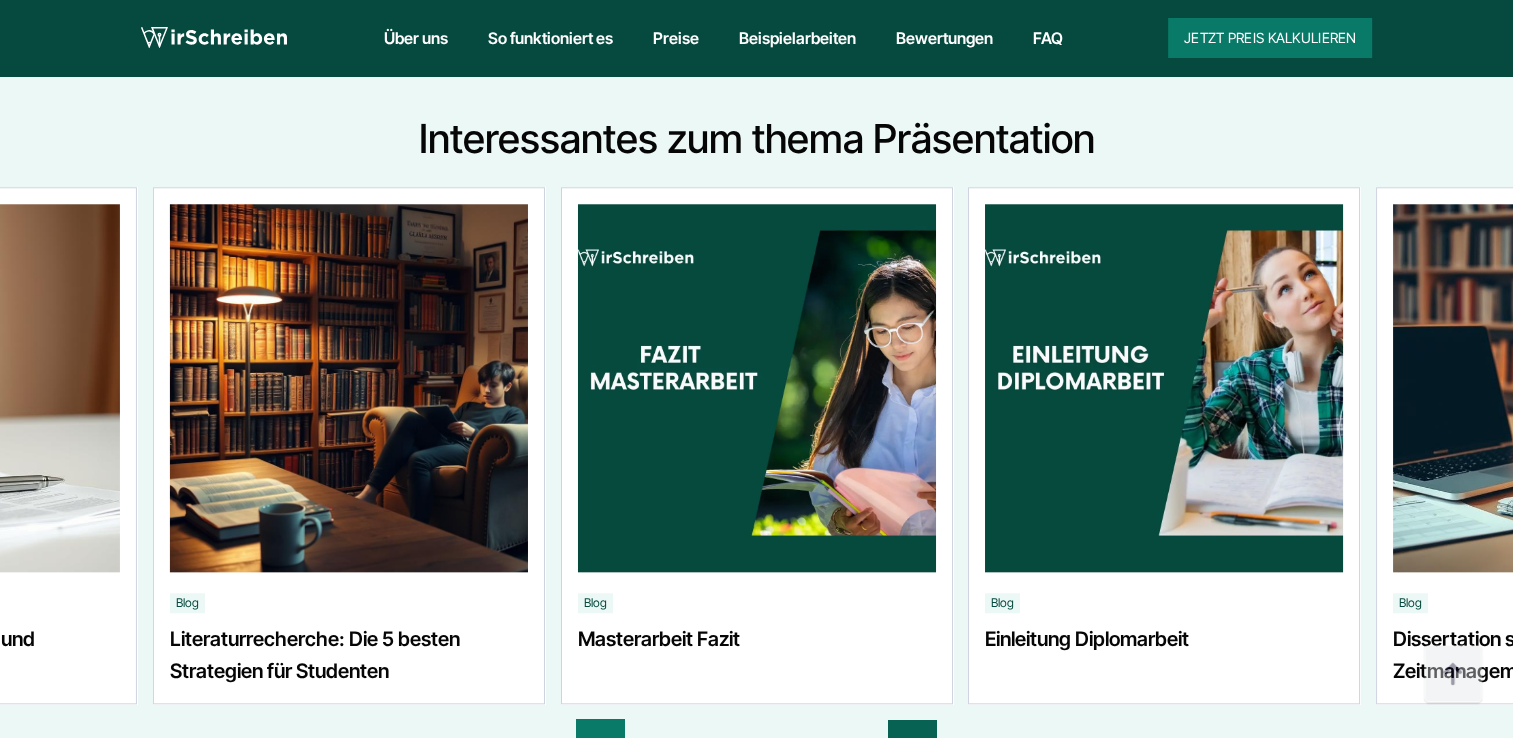 click at bounding box center [912, 744] 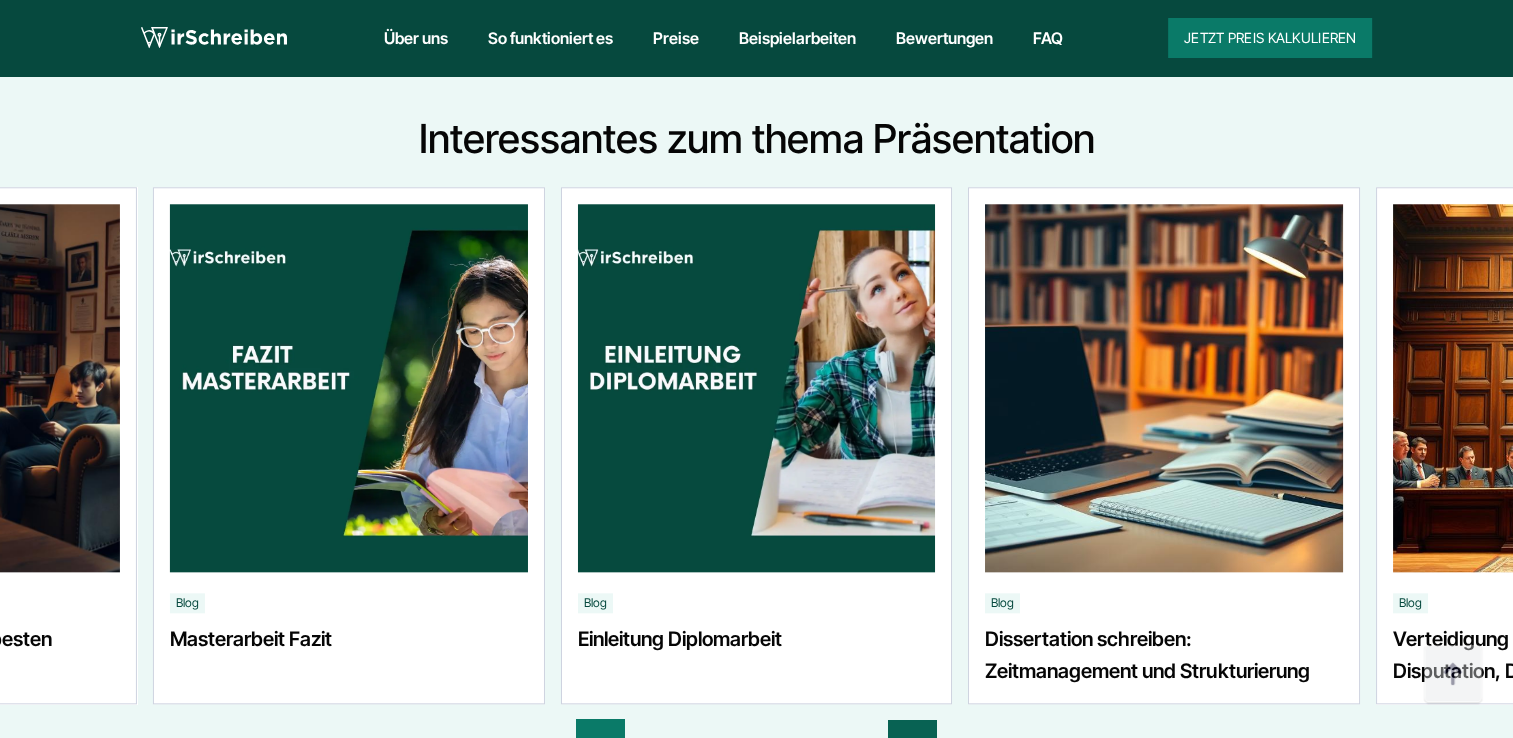 click at bounding box center (912, 744) 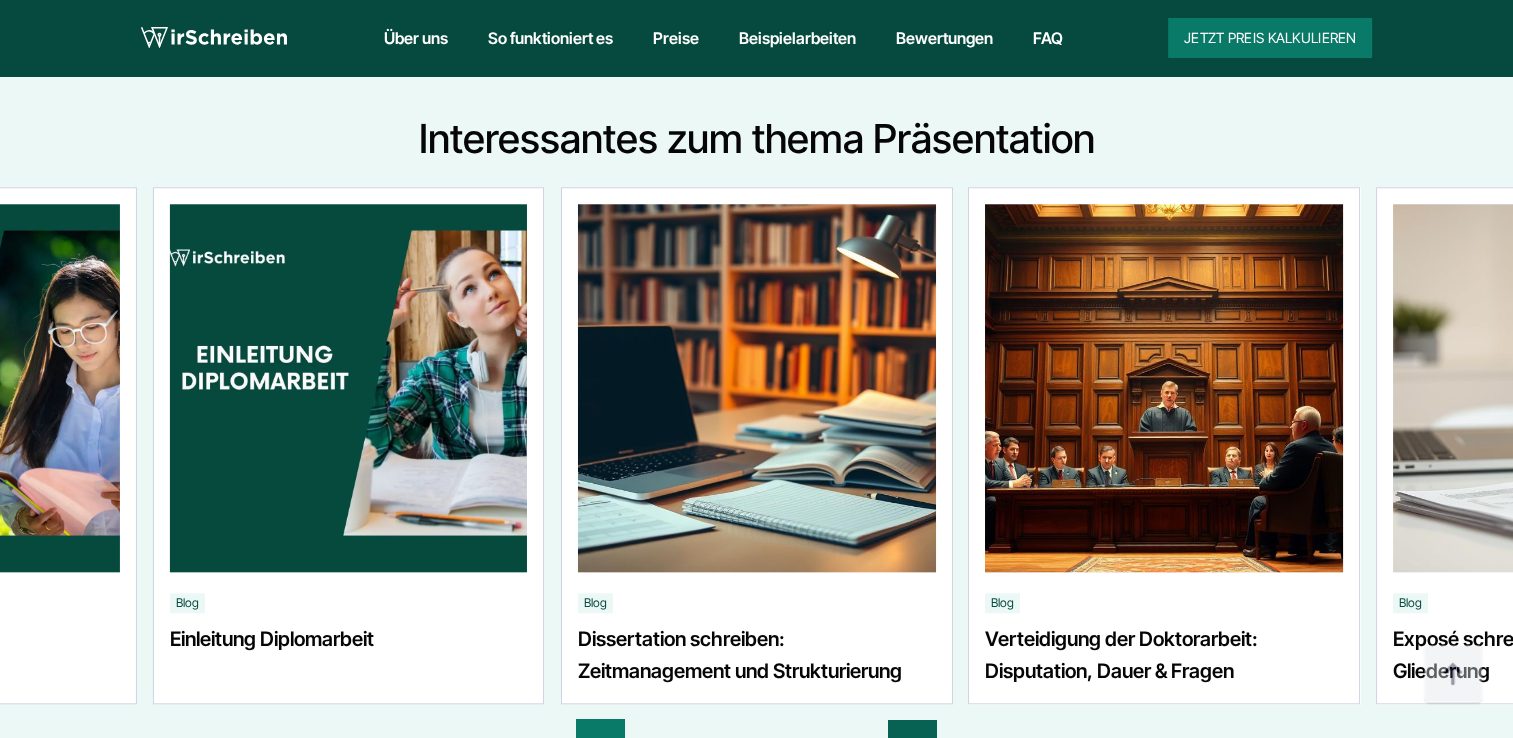 click at bounding box center [912, 744] 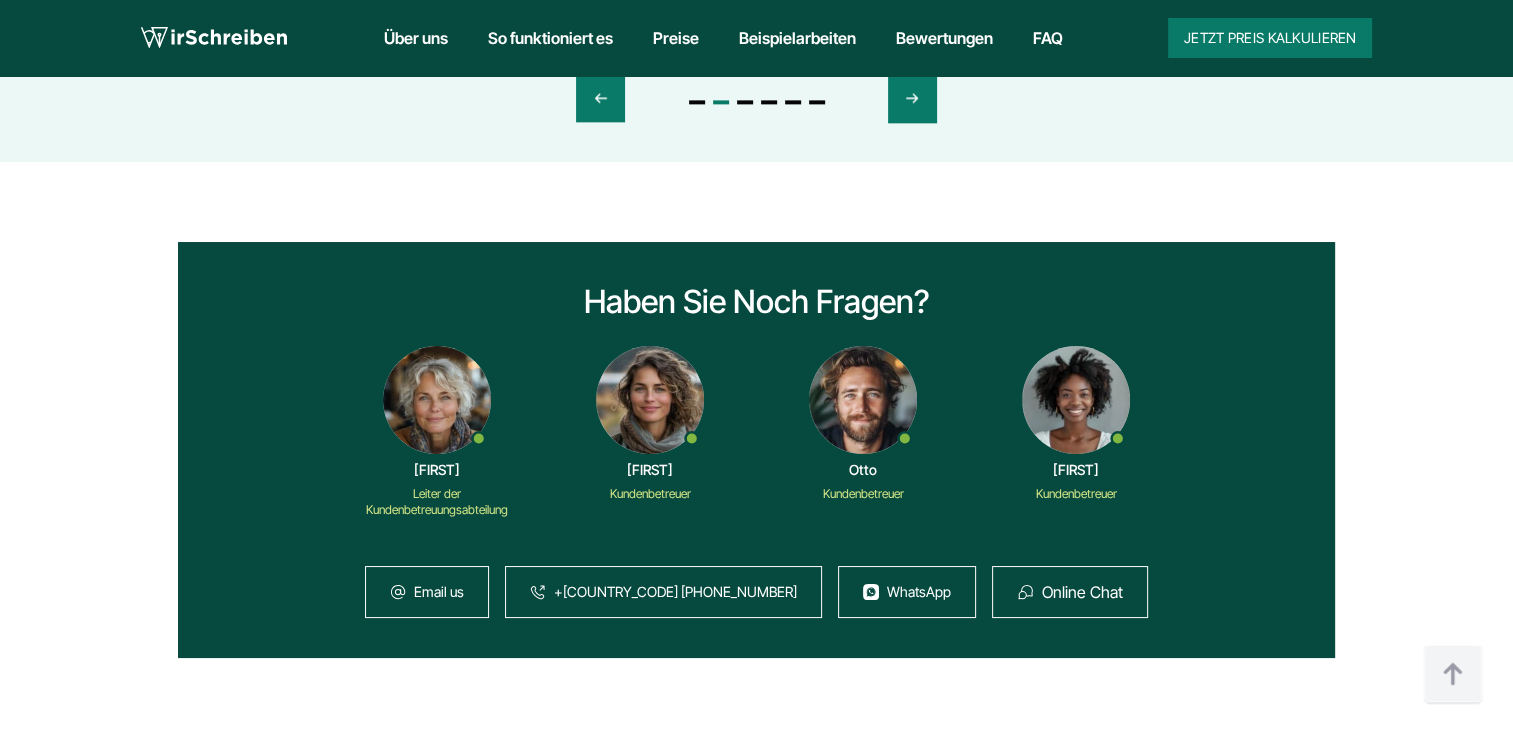 scroll, scrollTop: 3228, scrollLeft: 0, axis: vertical 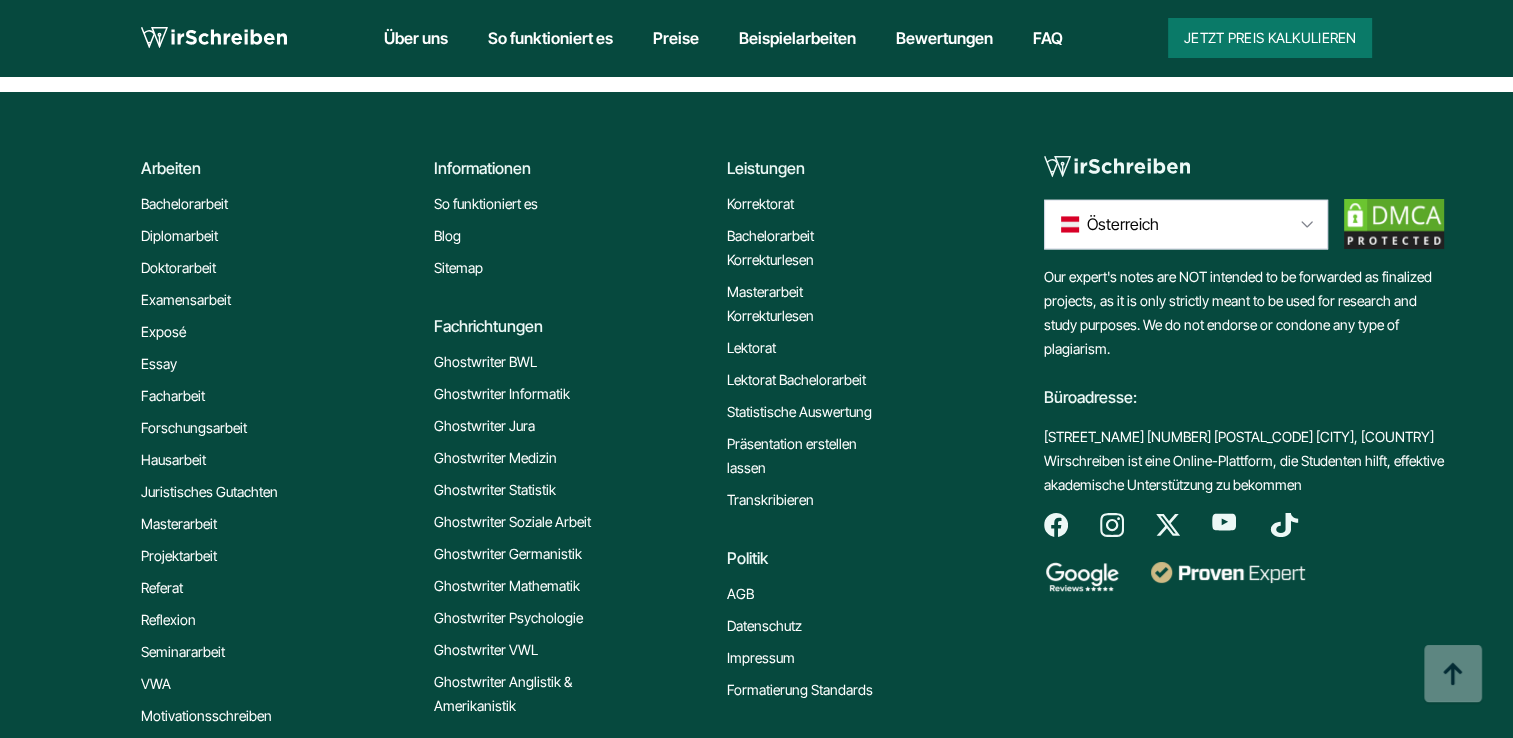 click on "Ghostwriter Germanistik" at bounding box center (508, 554) 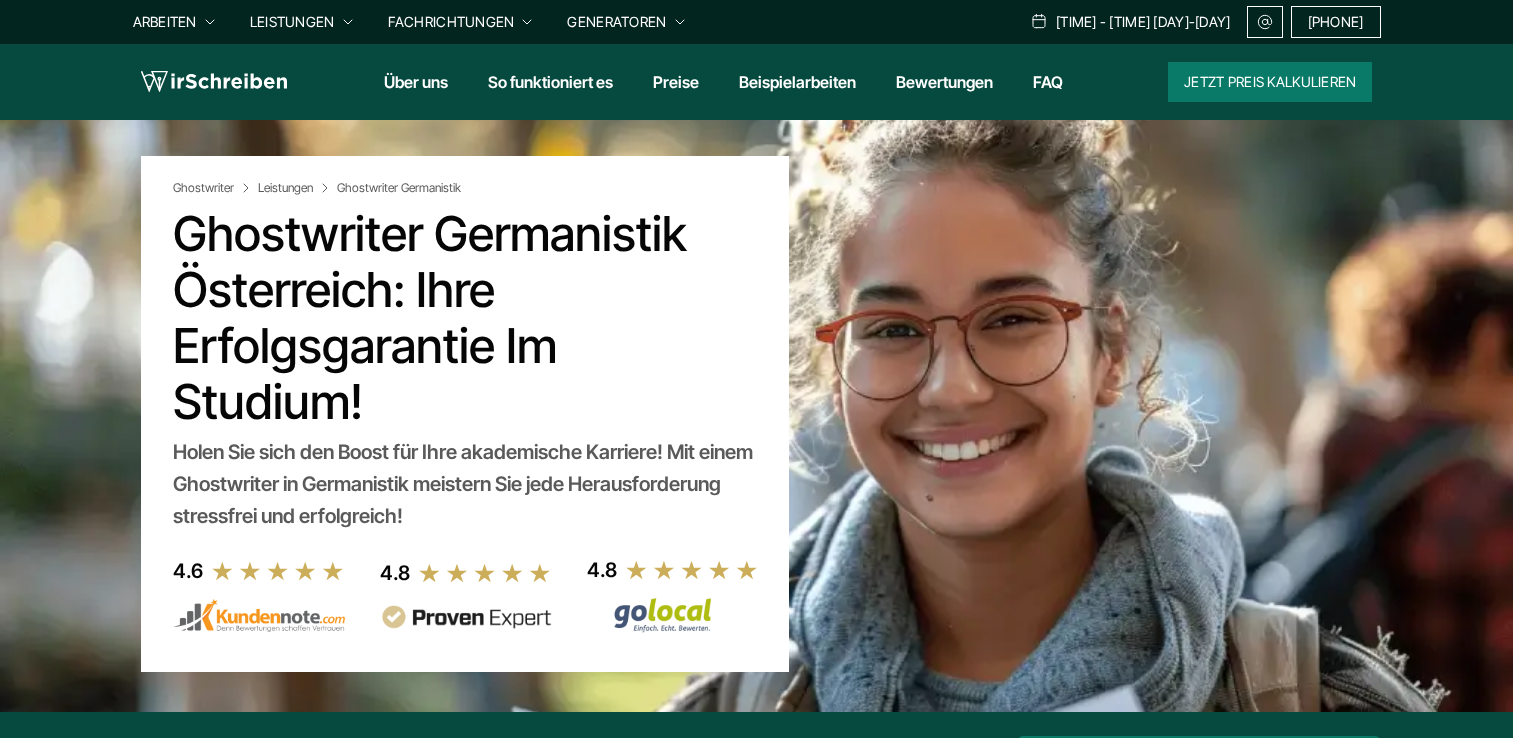 scroll, scrollTop: 0, scrollLeft: 0, axis: both 